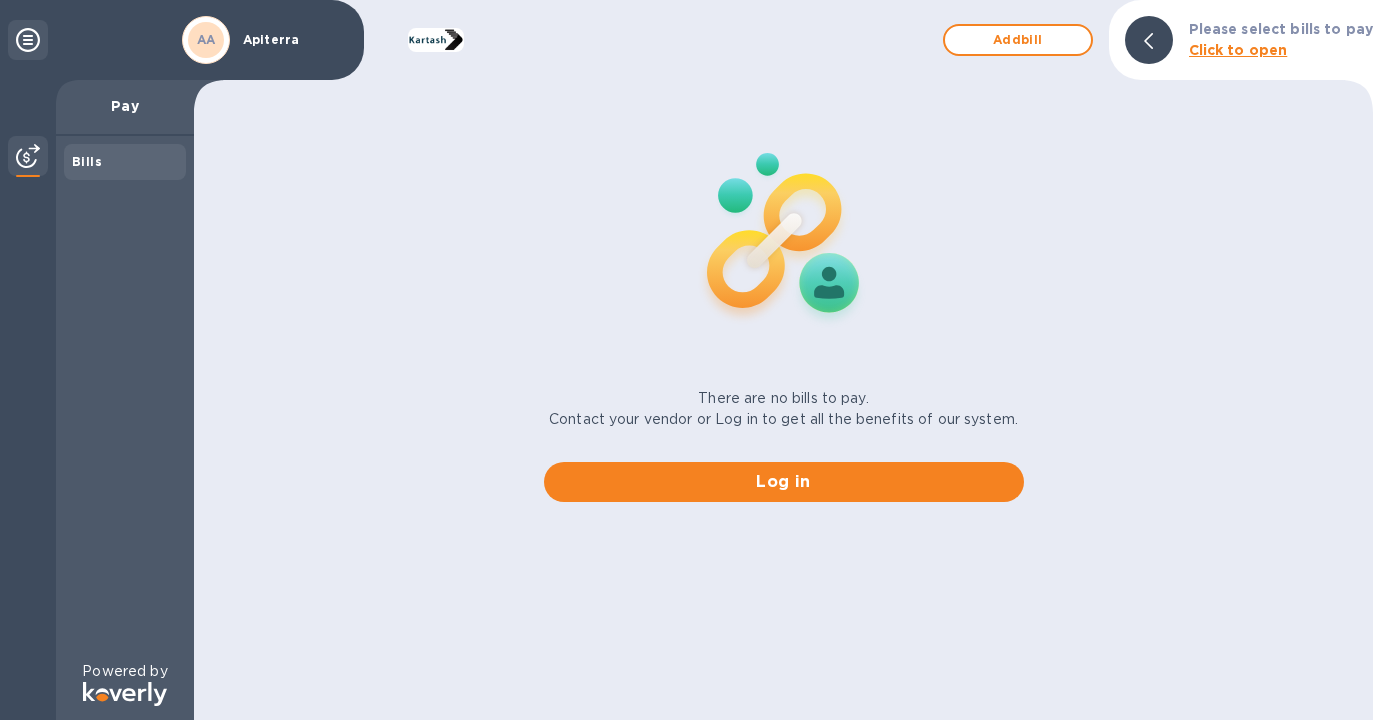 scroll, scrollTop: 0, scrollLeft: 0, axis: both 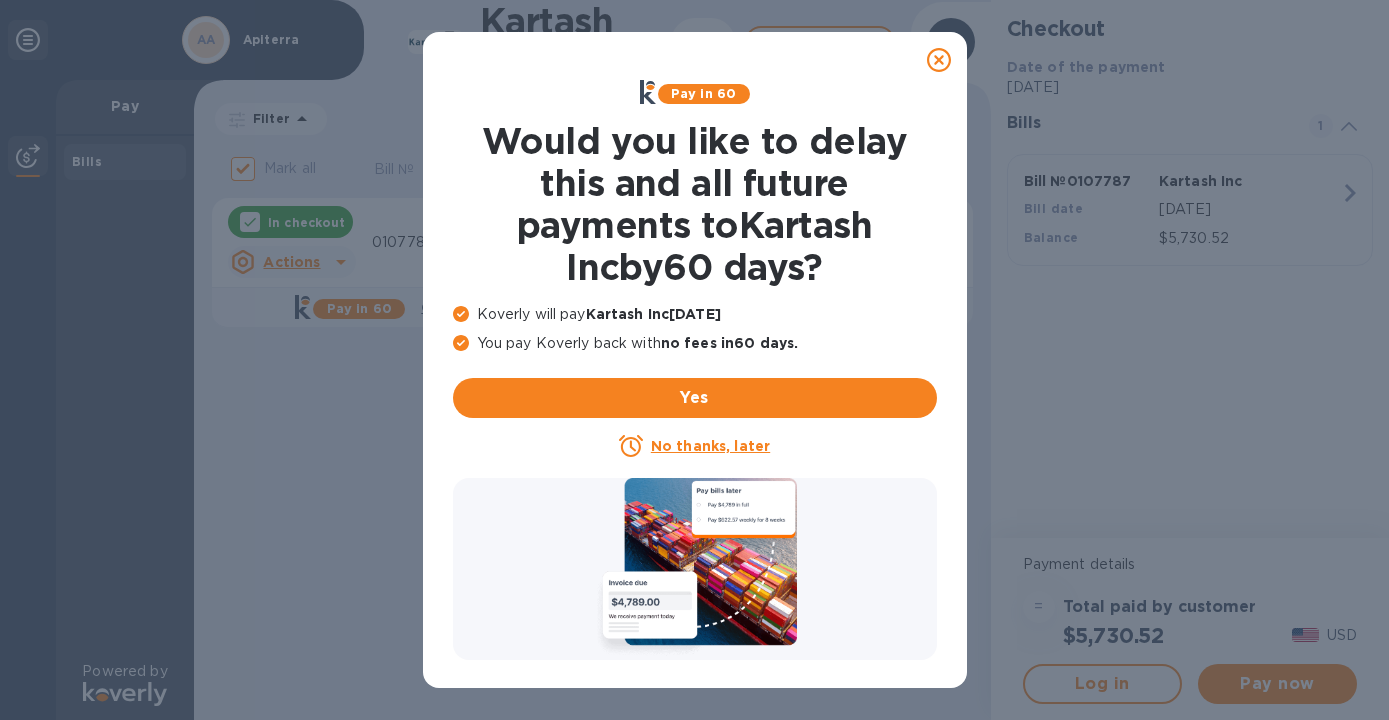 click on "No thanks, later" at bounding box center (710, 446) 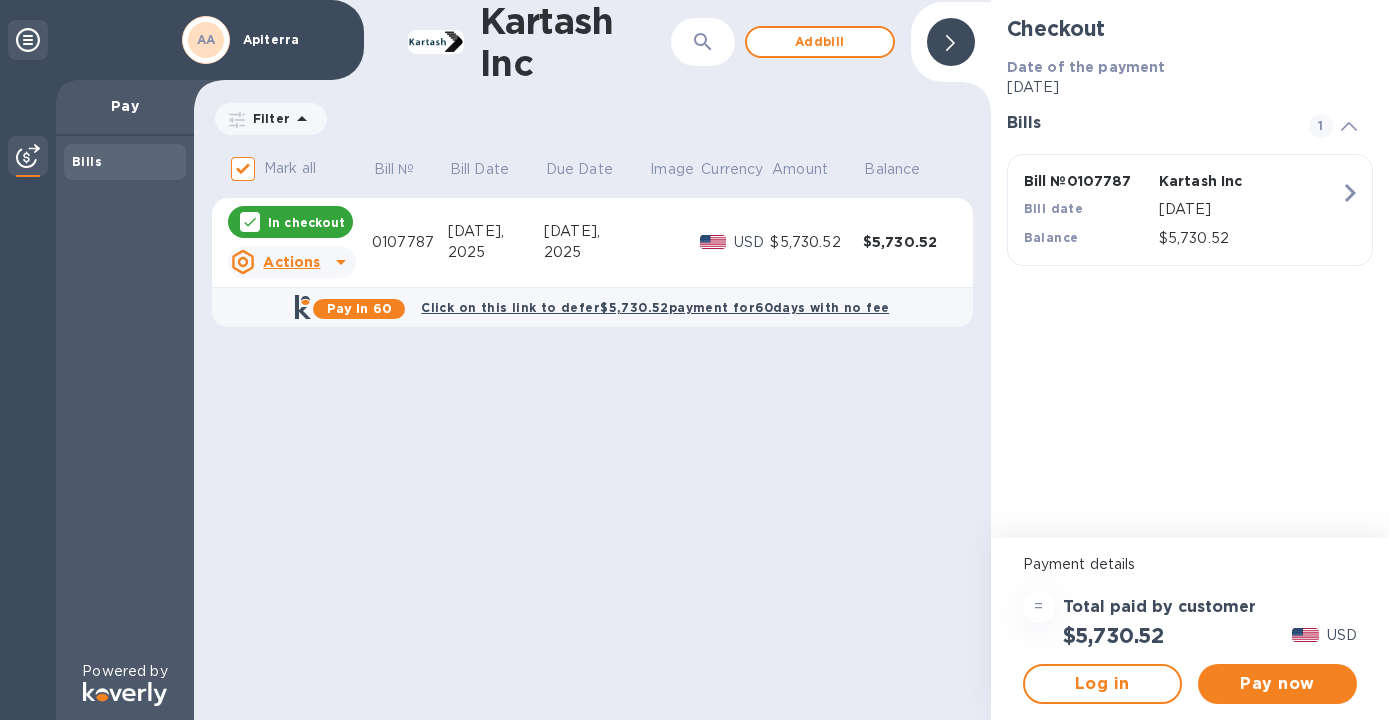 scroll, scrollTop: 0, scrollLeft: 0, axis: both 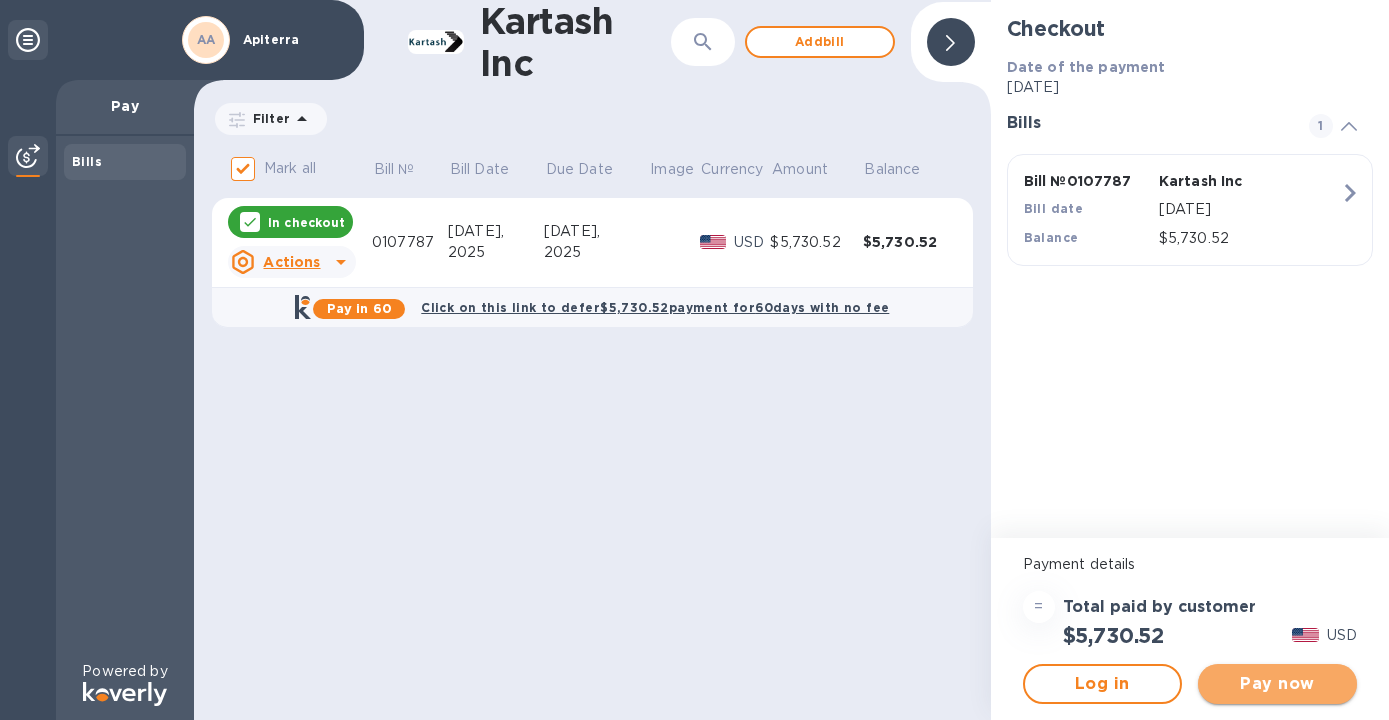 click on "Pay now" at bounding box center (1277, 684) 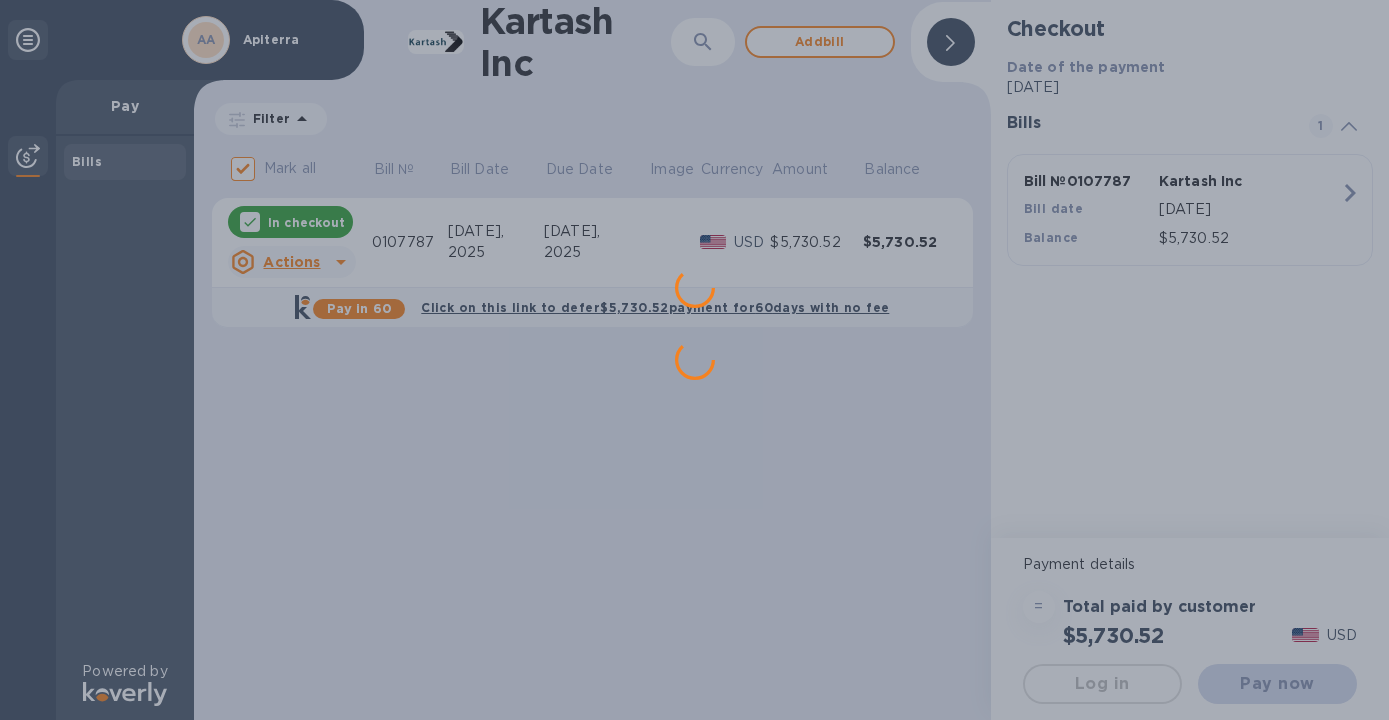 scroll, scrollTop: 0, scrollLeft: 0, axis: both 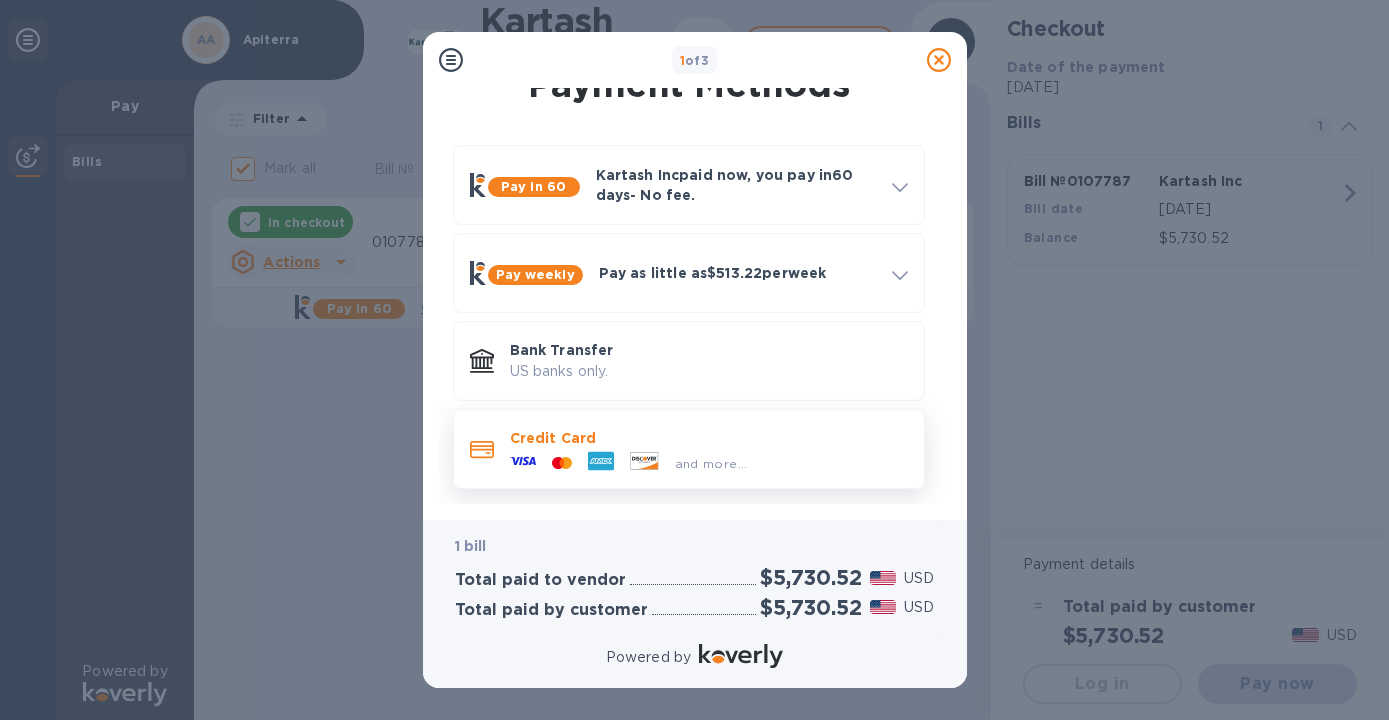 click on "and more..." at bounding box center [629, 463] 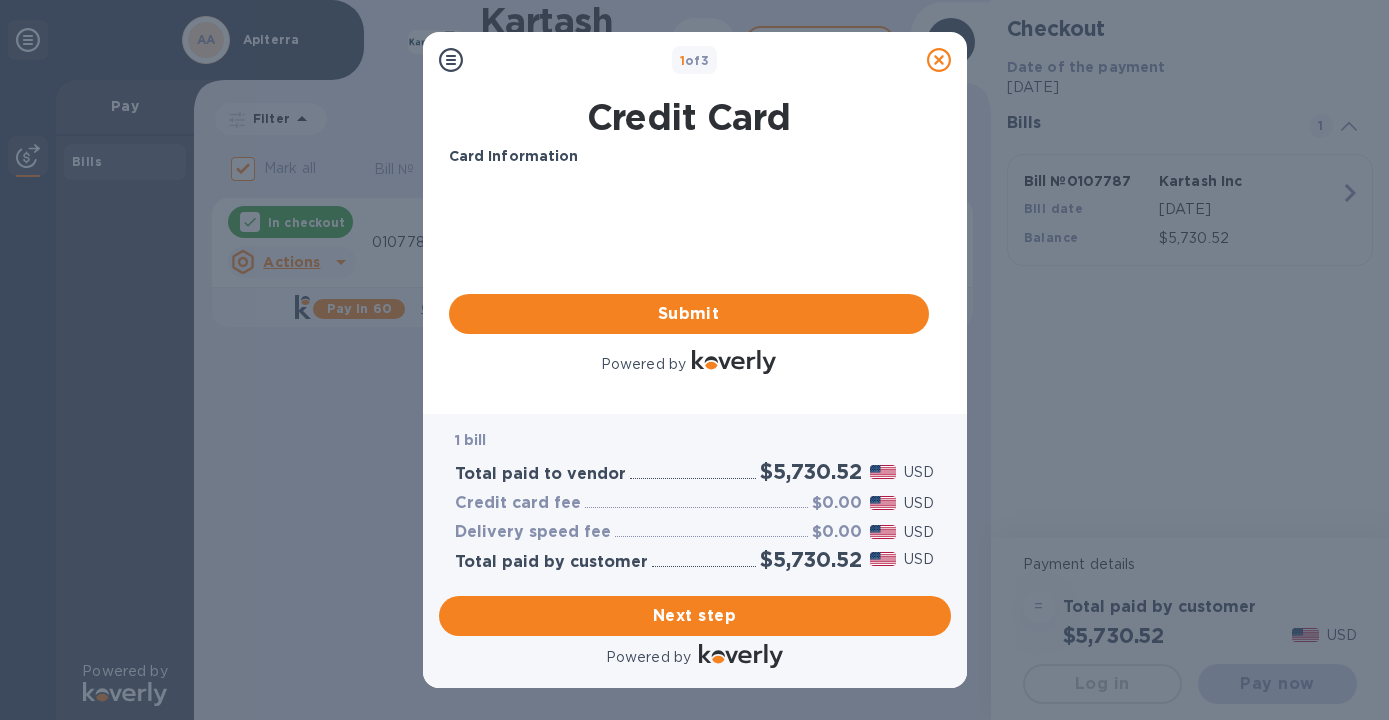 scroll, scrollTop: 0, scrollLeft: 0, axis: both 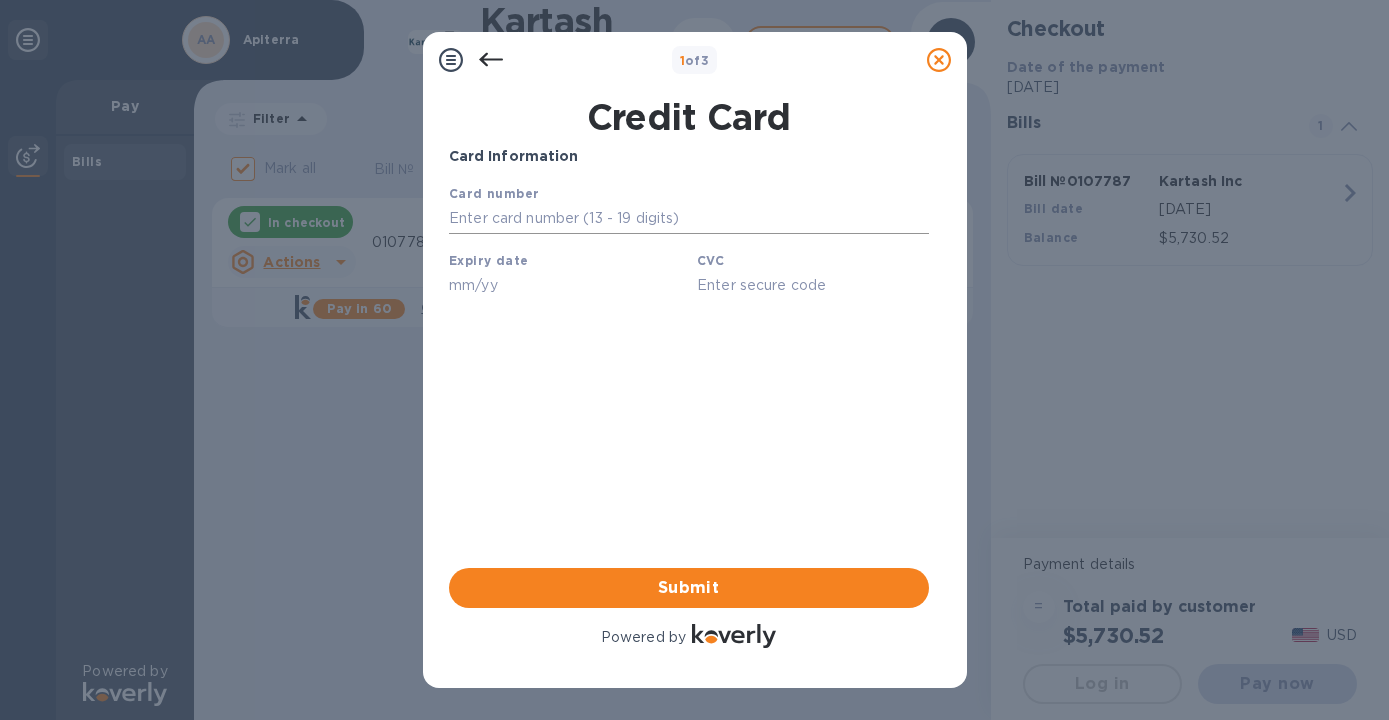 click at bounding box center (688, 219) 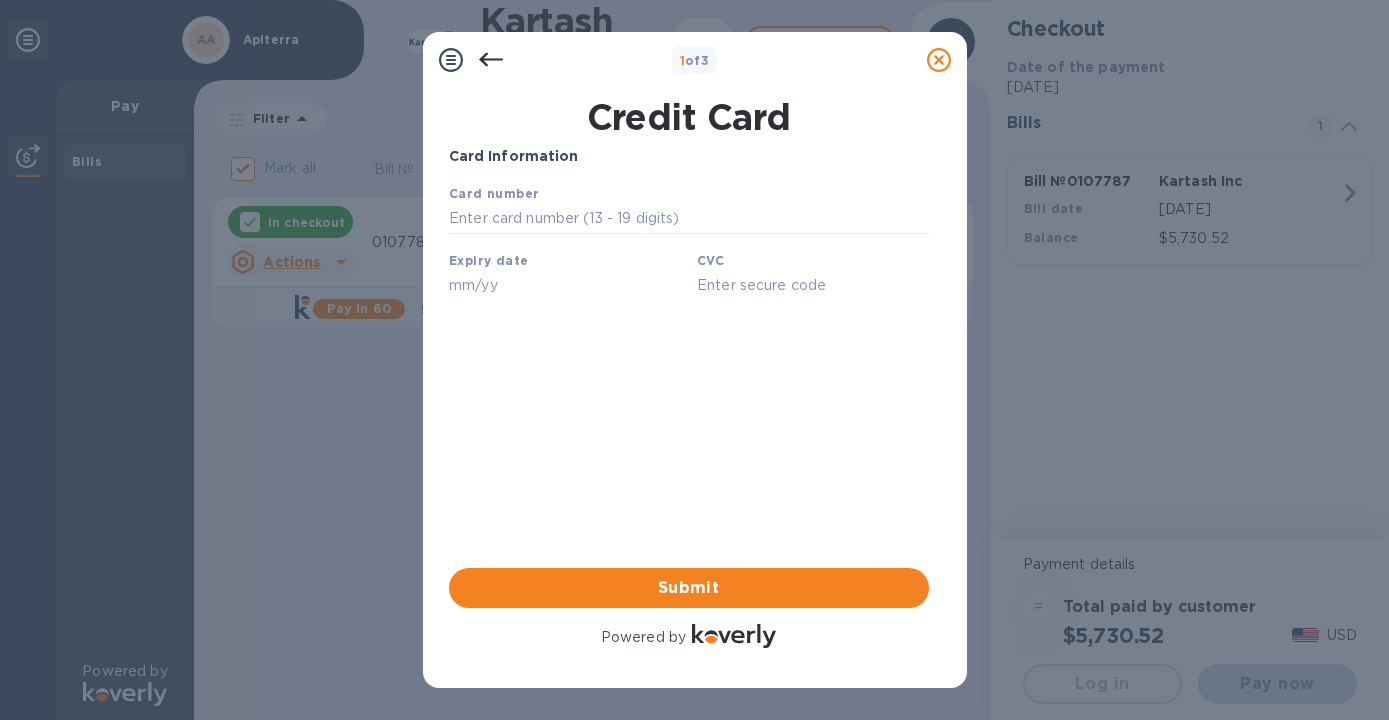 type on "5424 1815 1687 8571" 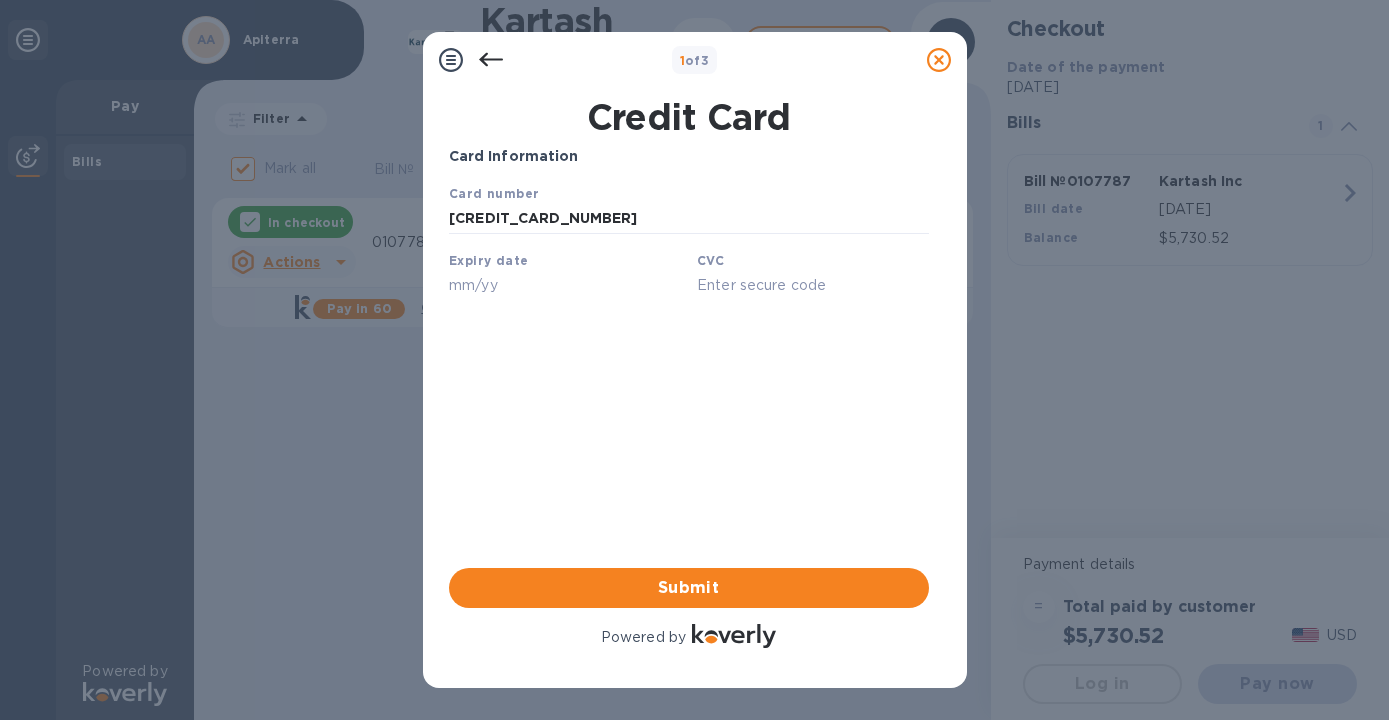 type on "07/26" 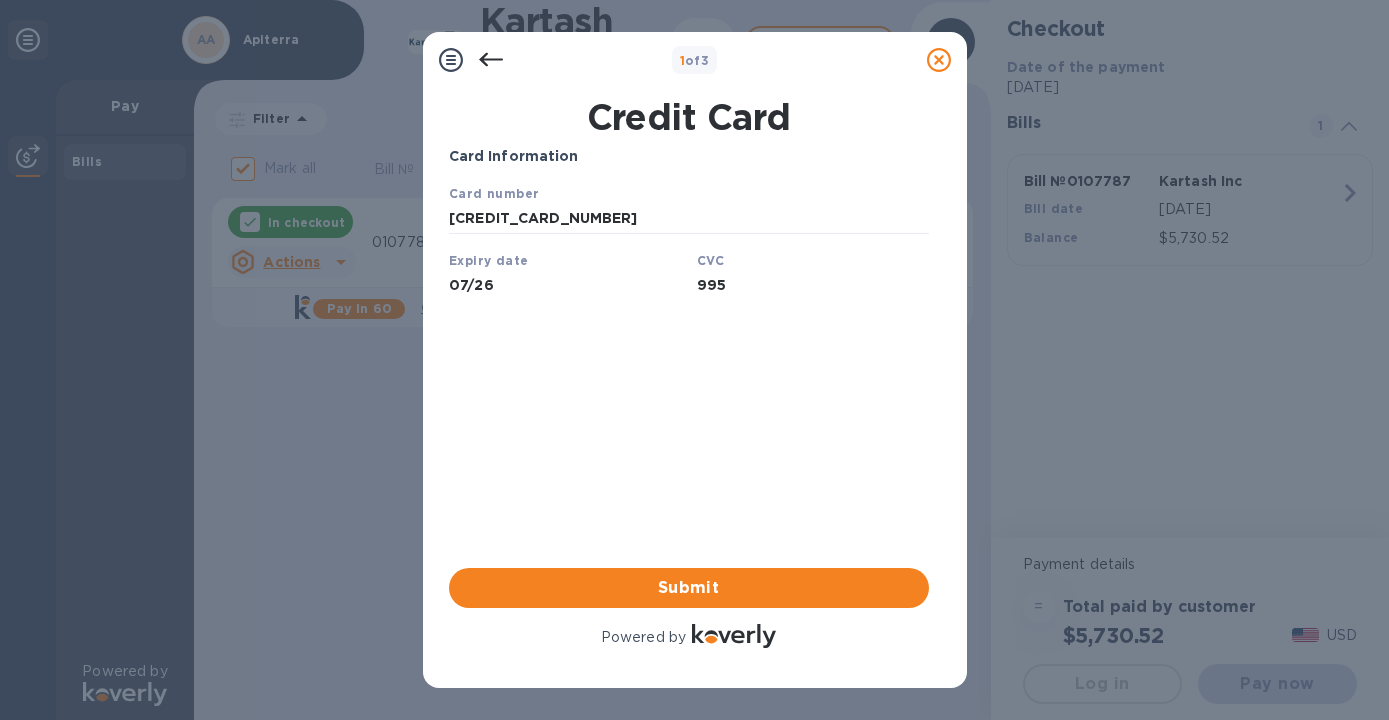 type on "995" 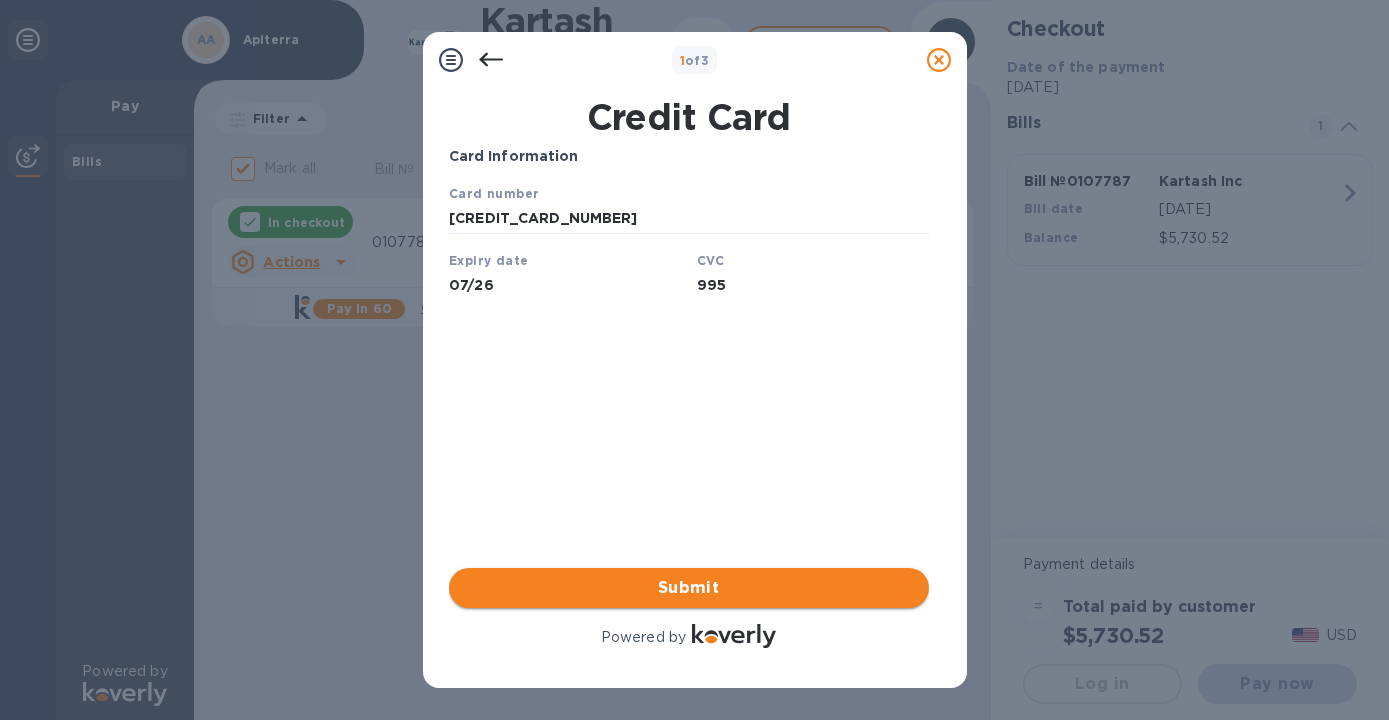 click on "Submit" at bounding box center (689, 588) 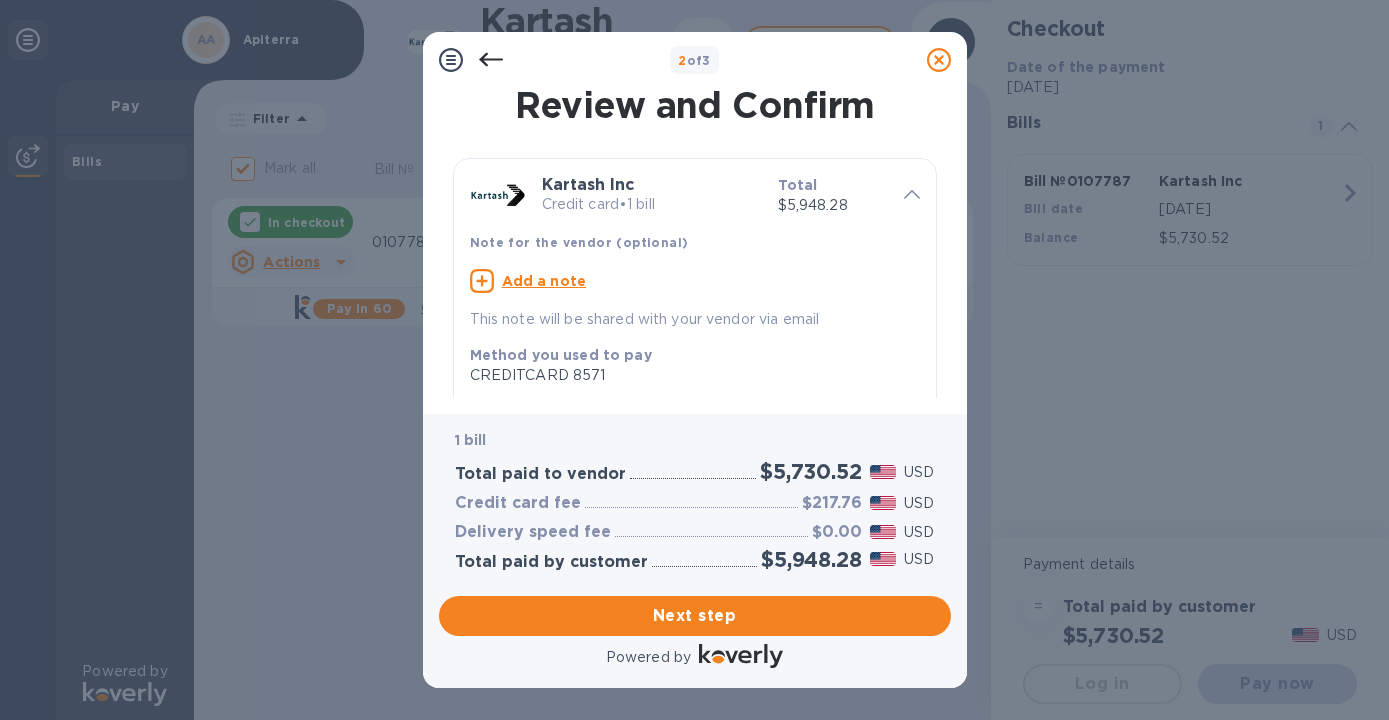scroll, scrollTop: 0, scrollLeft: 0, axis: both 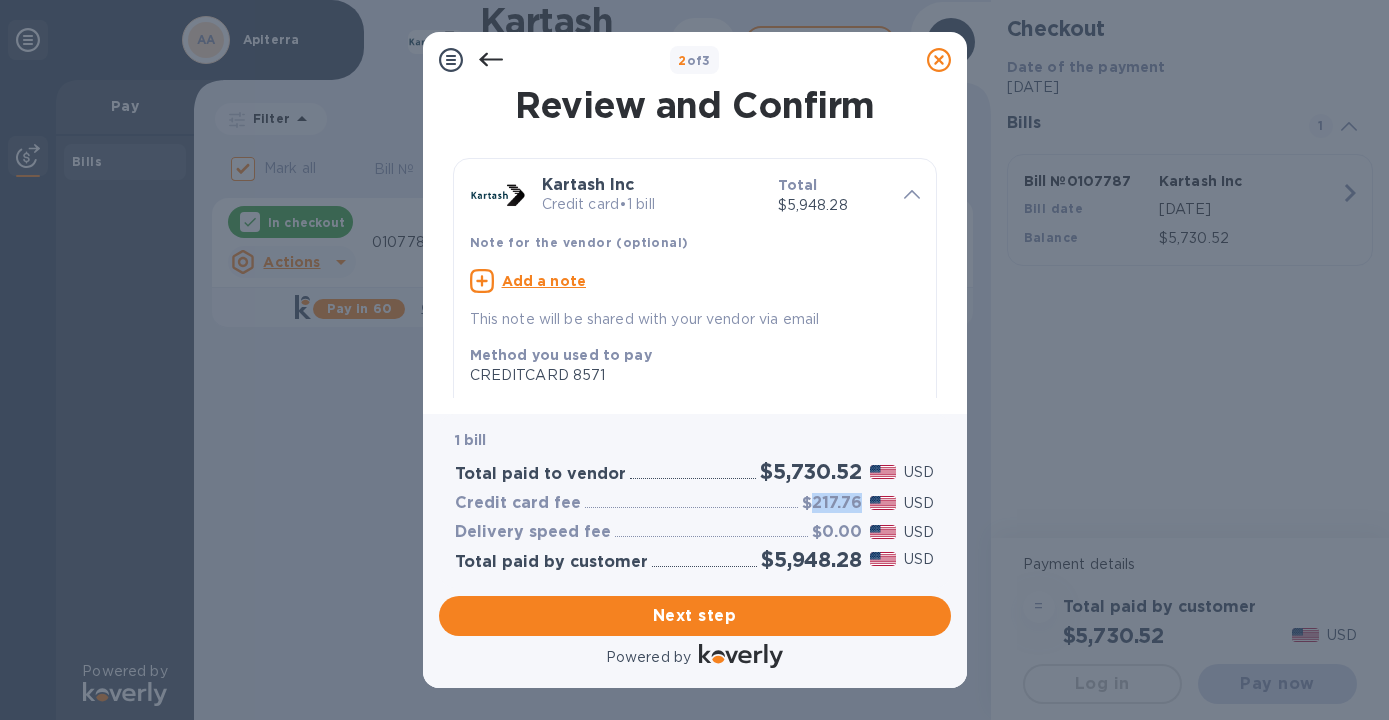 drag, startPoint x: 810, startPoint y: 502, endPoint x: 857, endPoint y: 505, distance: 47.095646 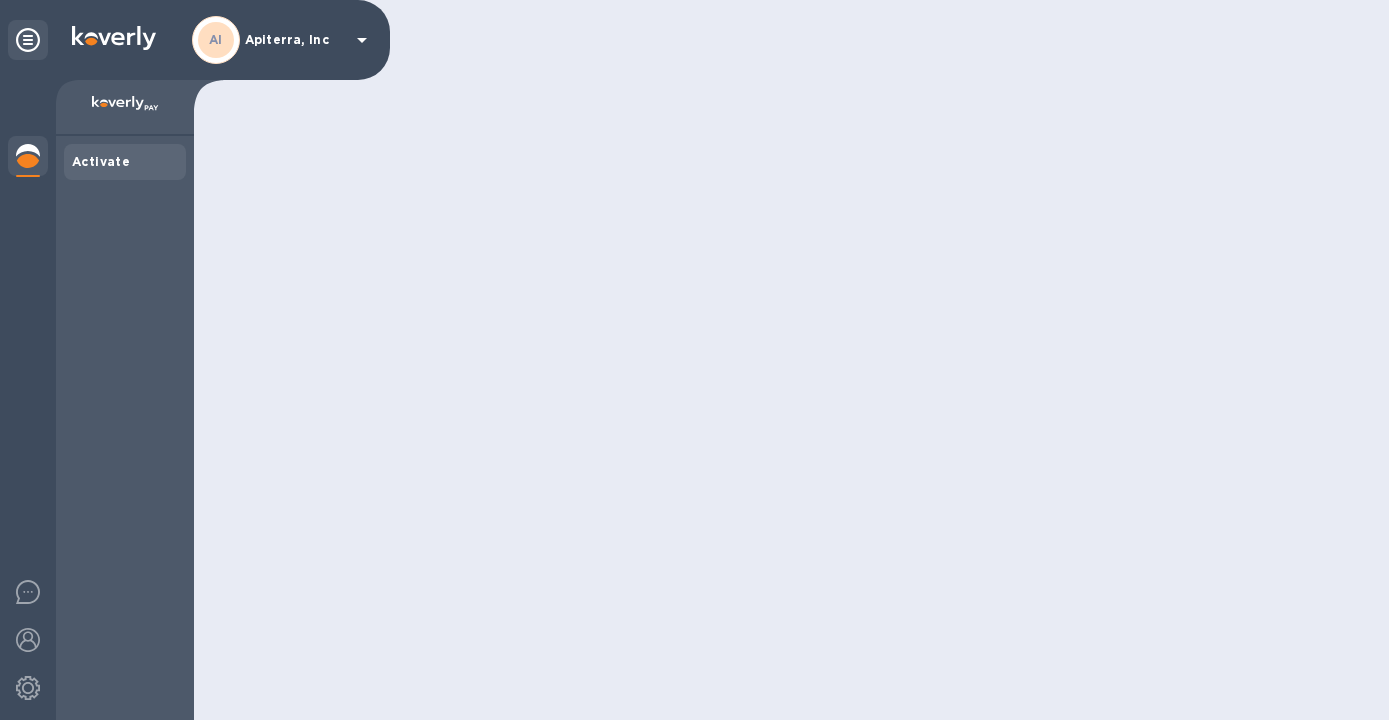 scroll, scrollTop: 0, scrollLeft: 0, axis: both 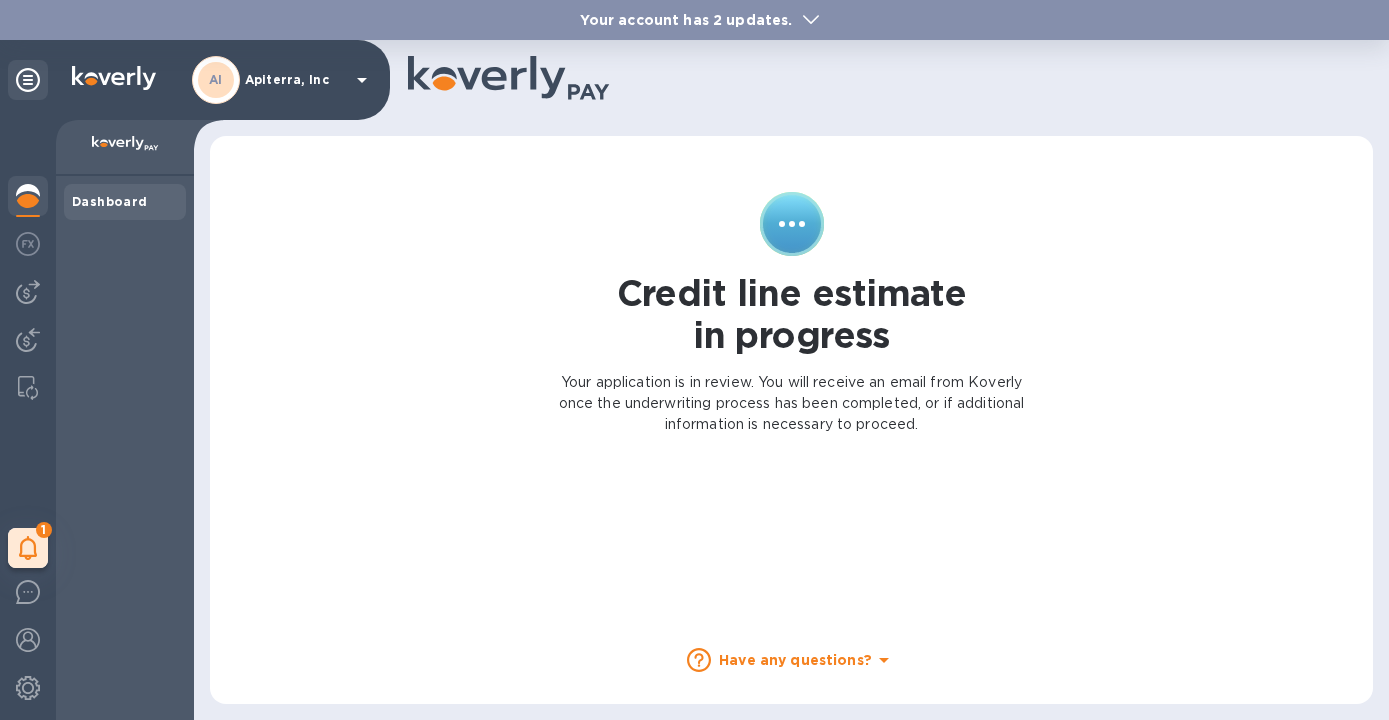 click on "Your account has 2 updates." at bounding box center [686, 20] 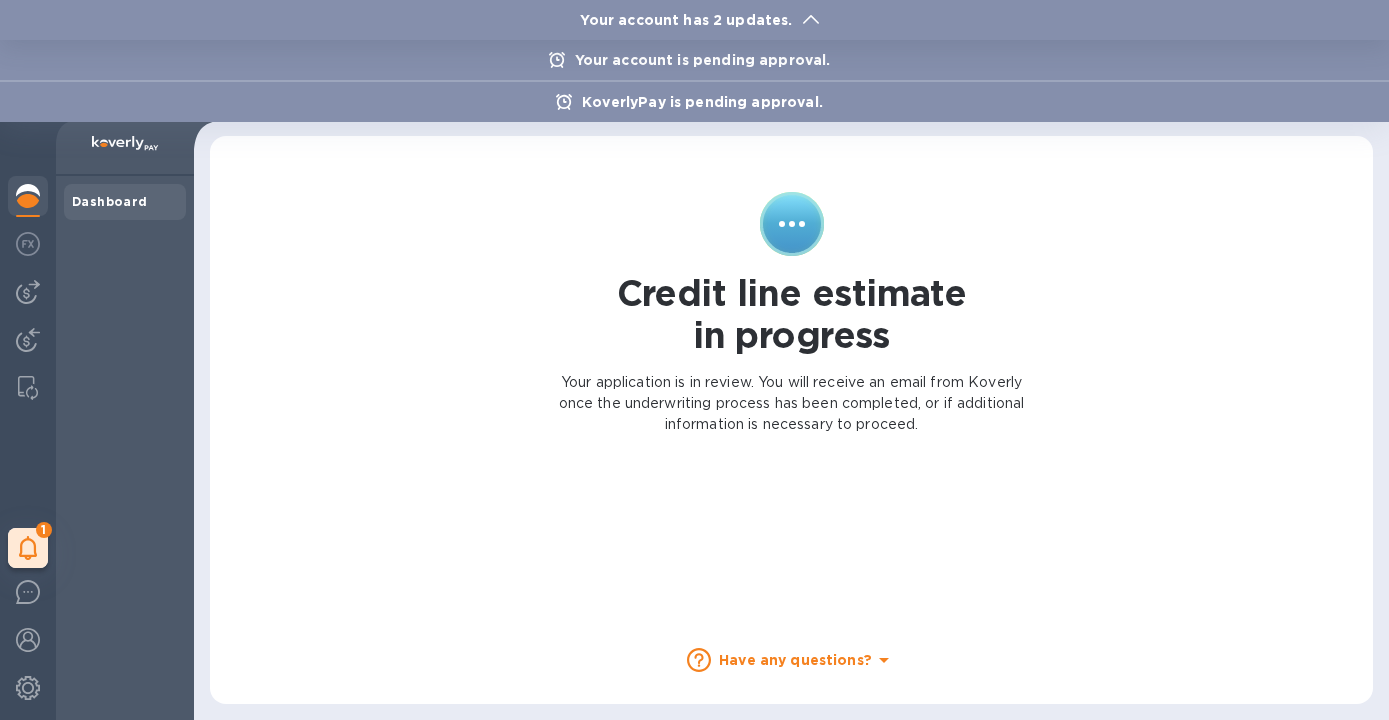 click on "Your account has 2 updates." at bounding box center (686, 20) 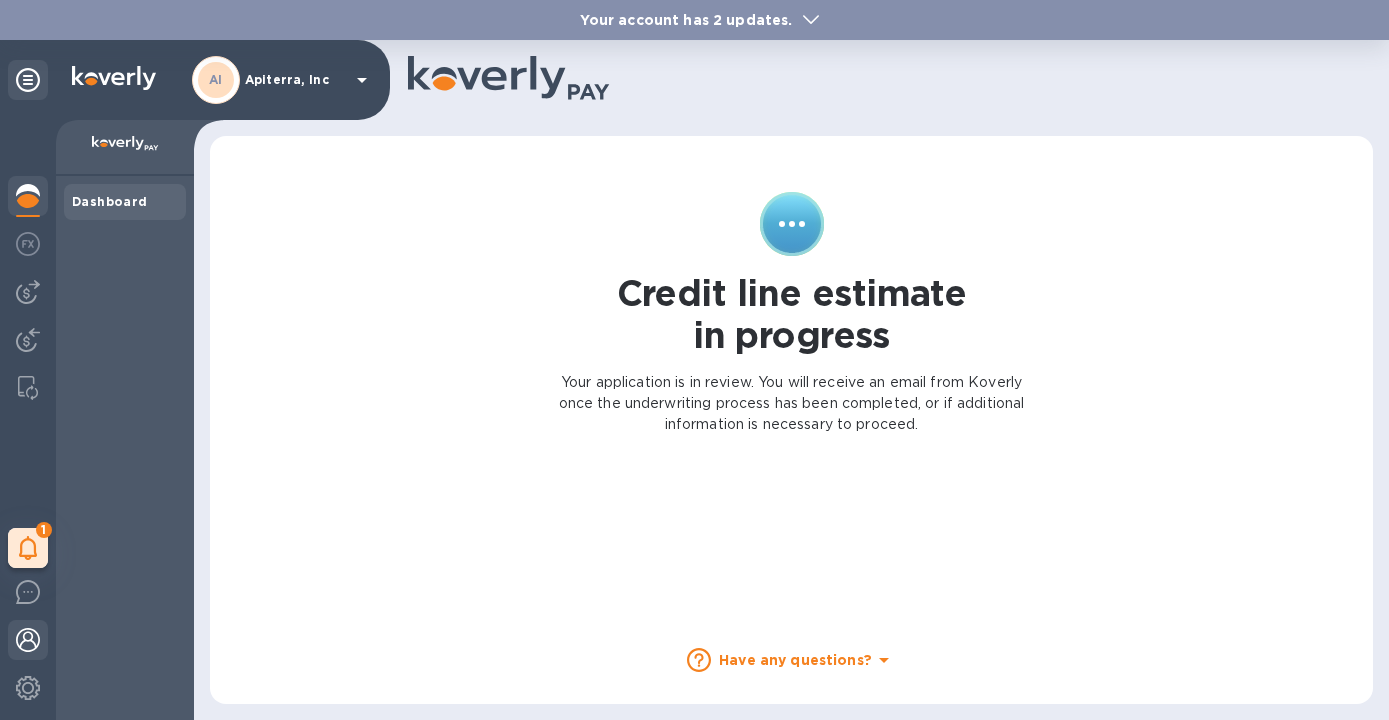 click at bounding box center (28, 640) 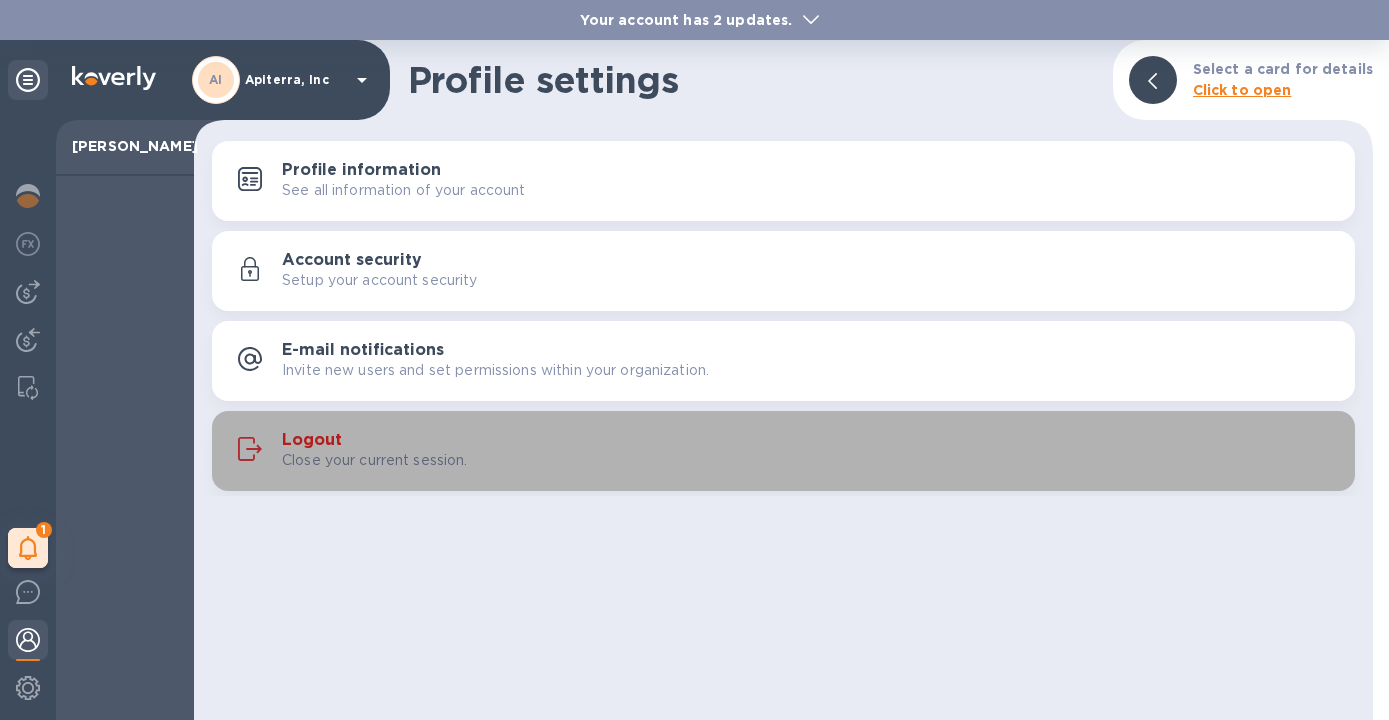click on "Logout" at bounding box center (312, 440) 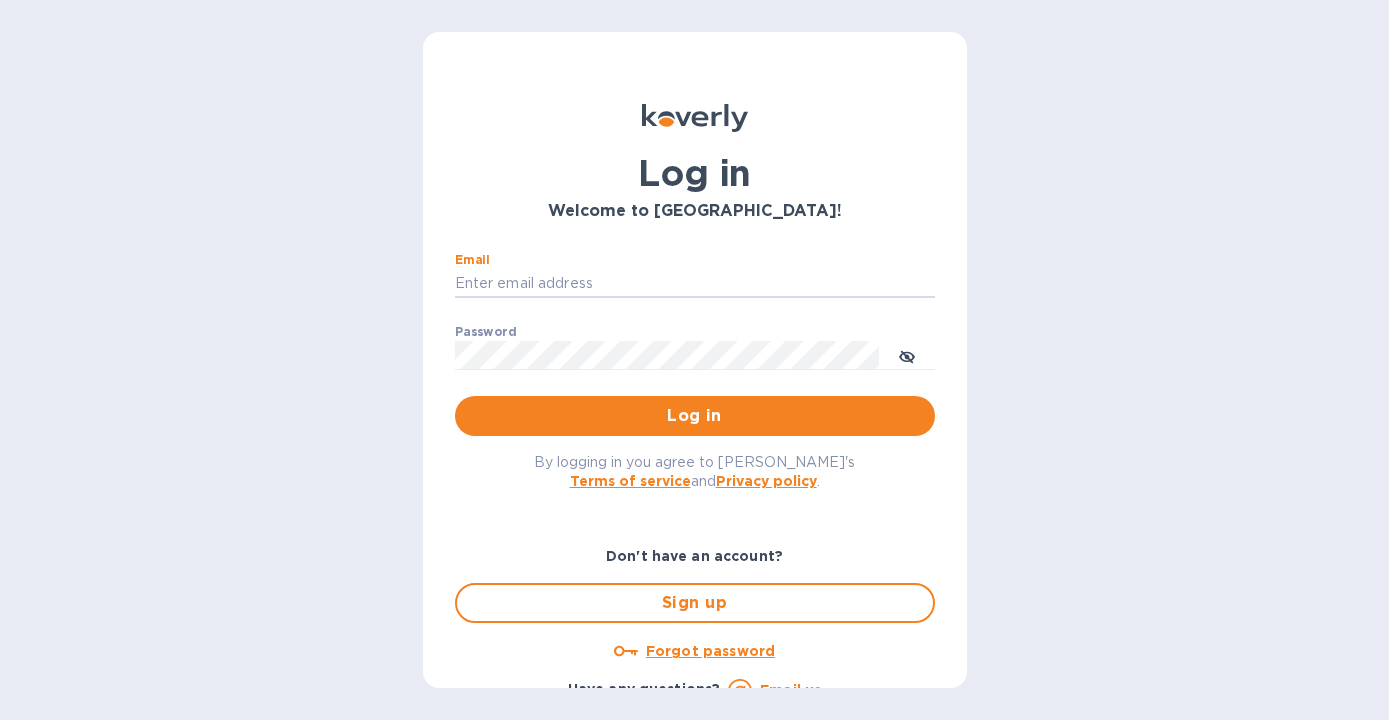 type on "dimitri@apiterrafoods.com" 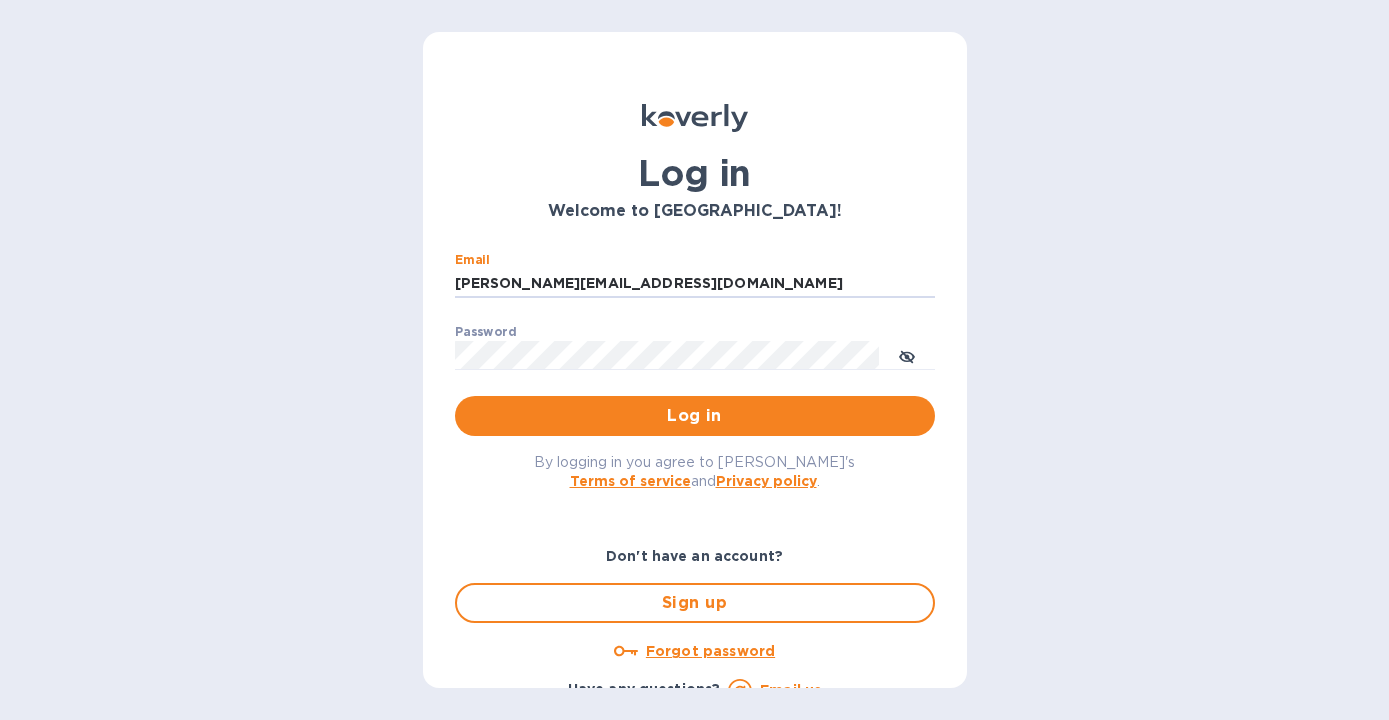 click on "Log in" at bounding box center [695, 416] 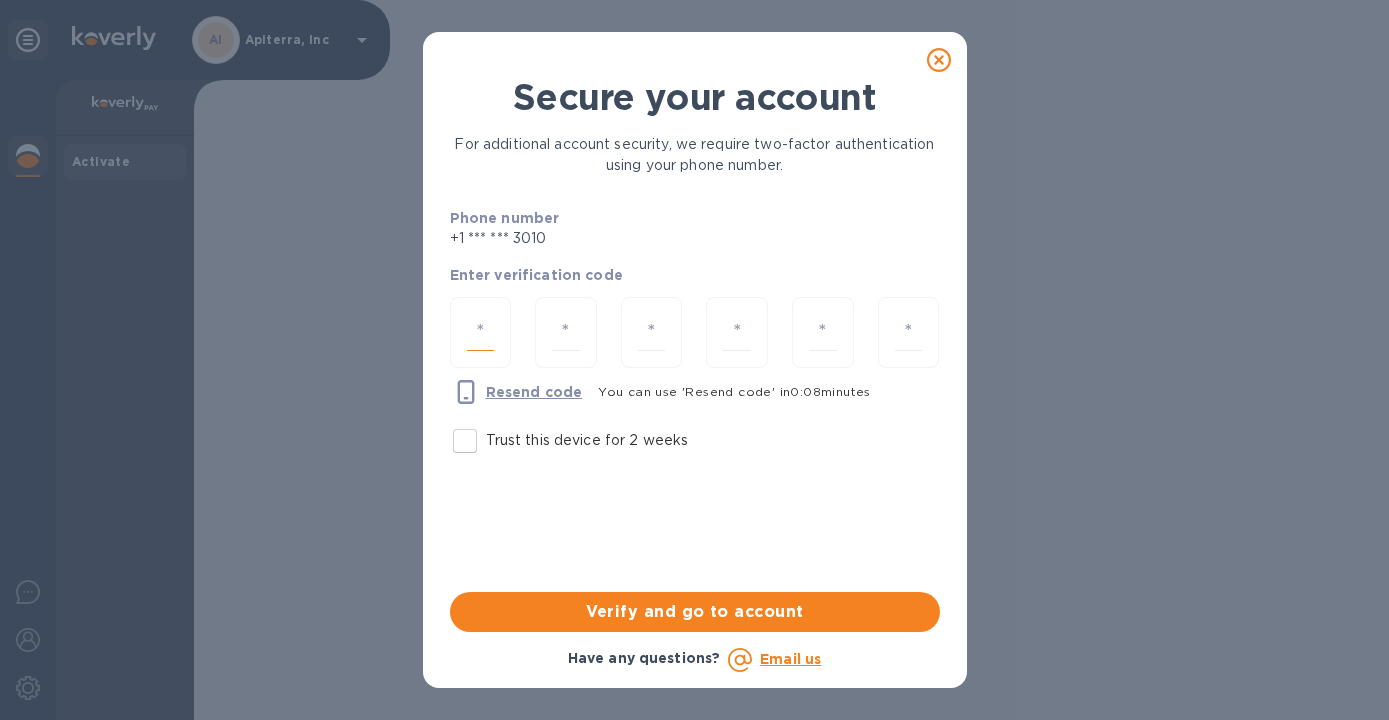 click at bounding box center [481, 332] 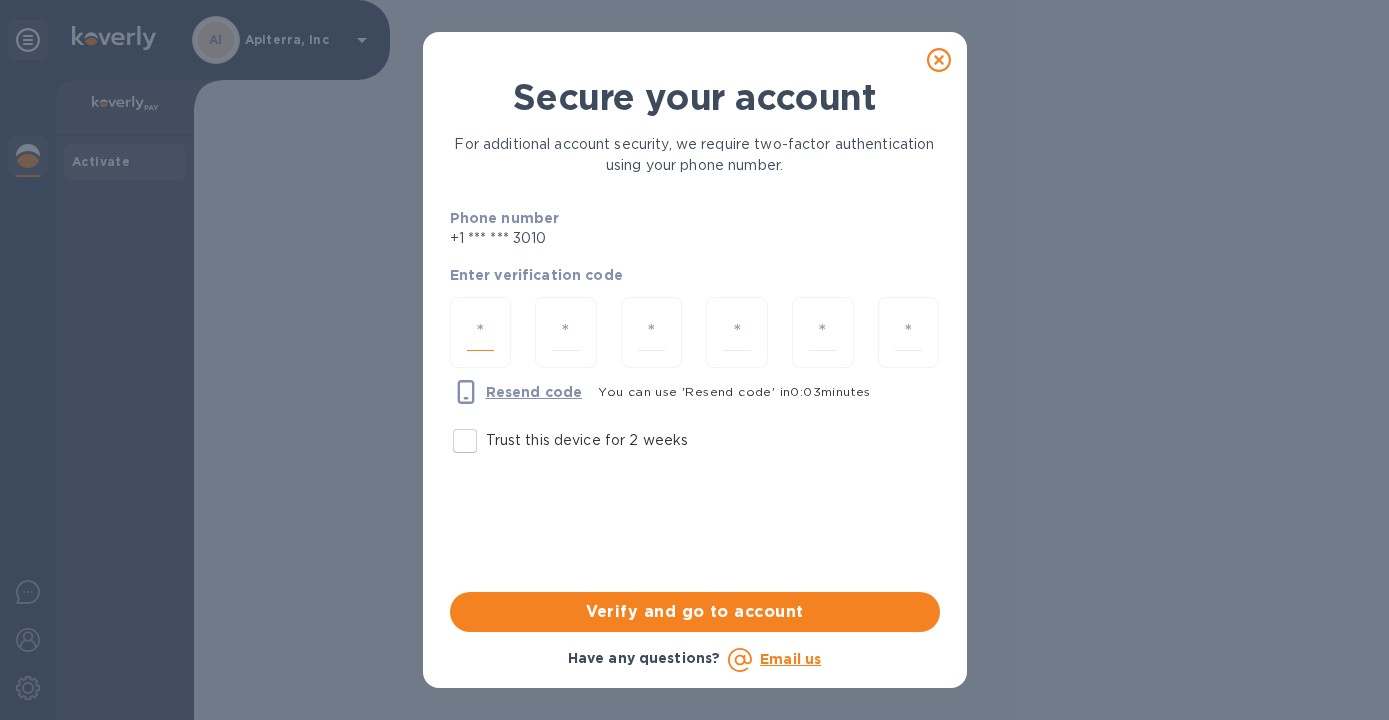 type on "1" 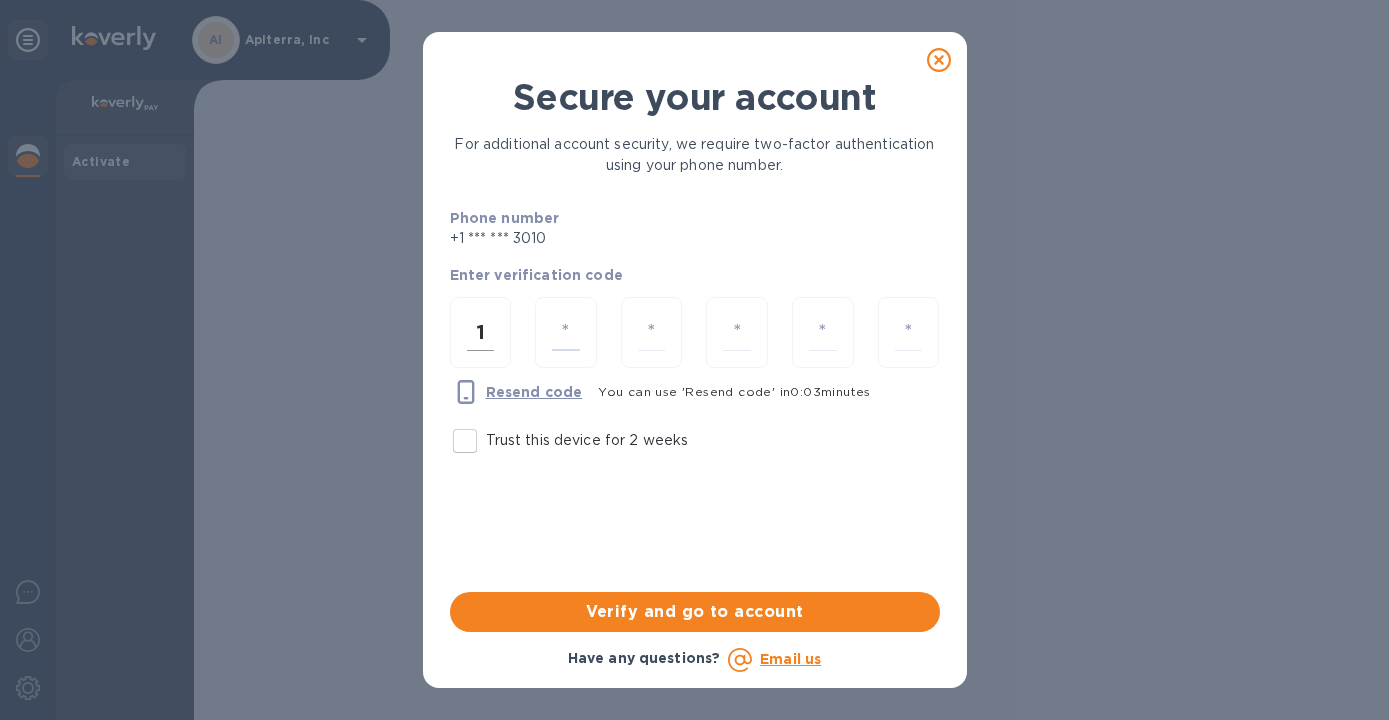 type on "6" 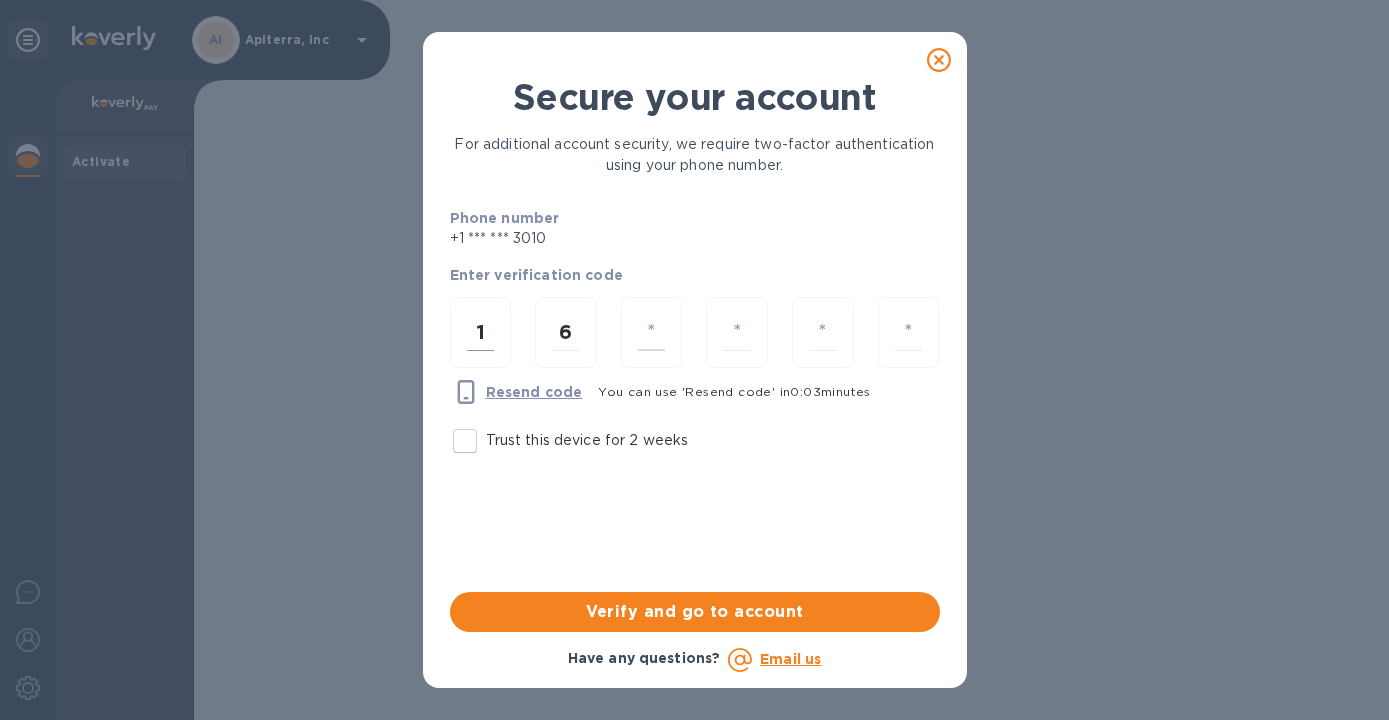 type on "4" 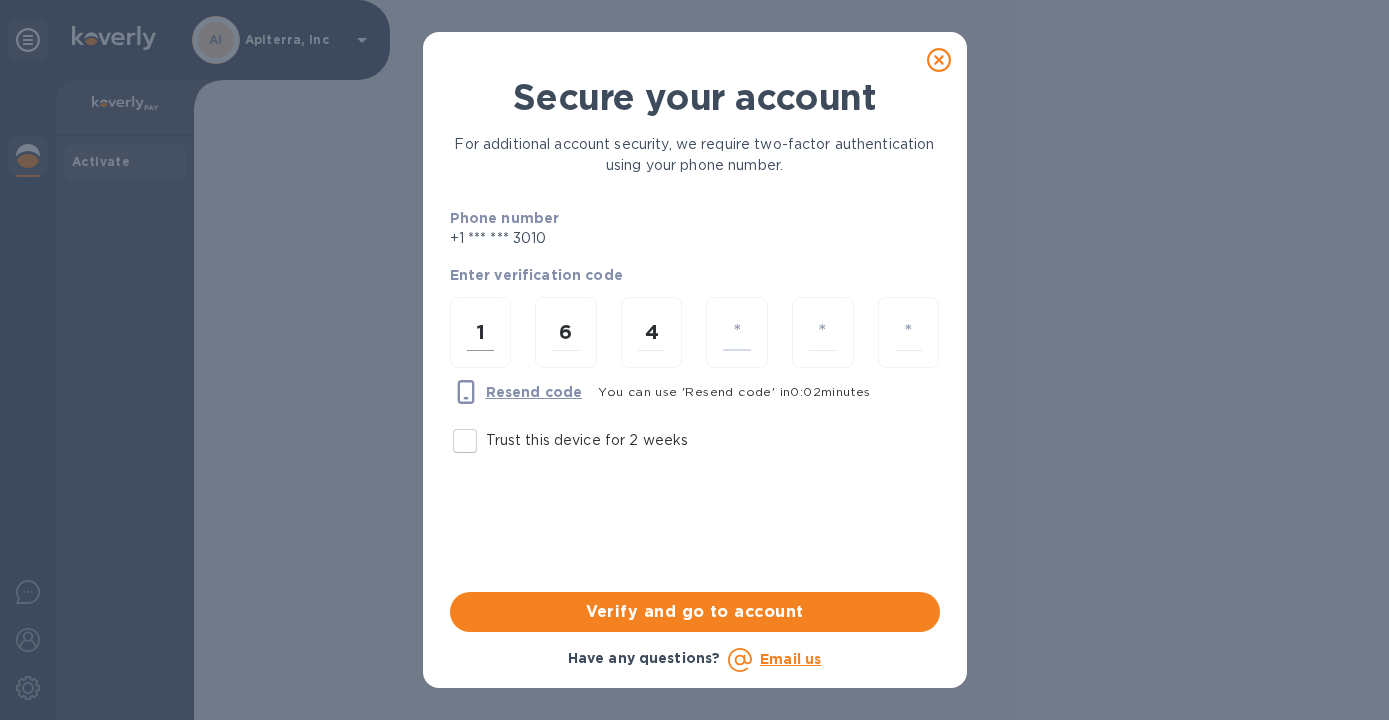 type on "8" 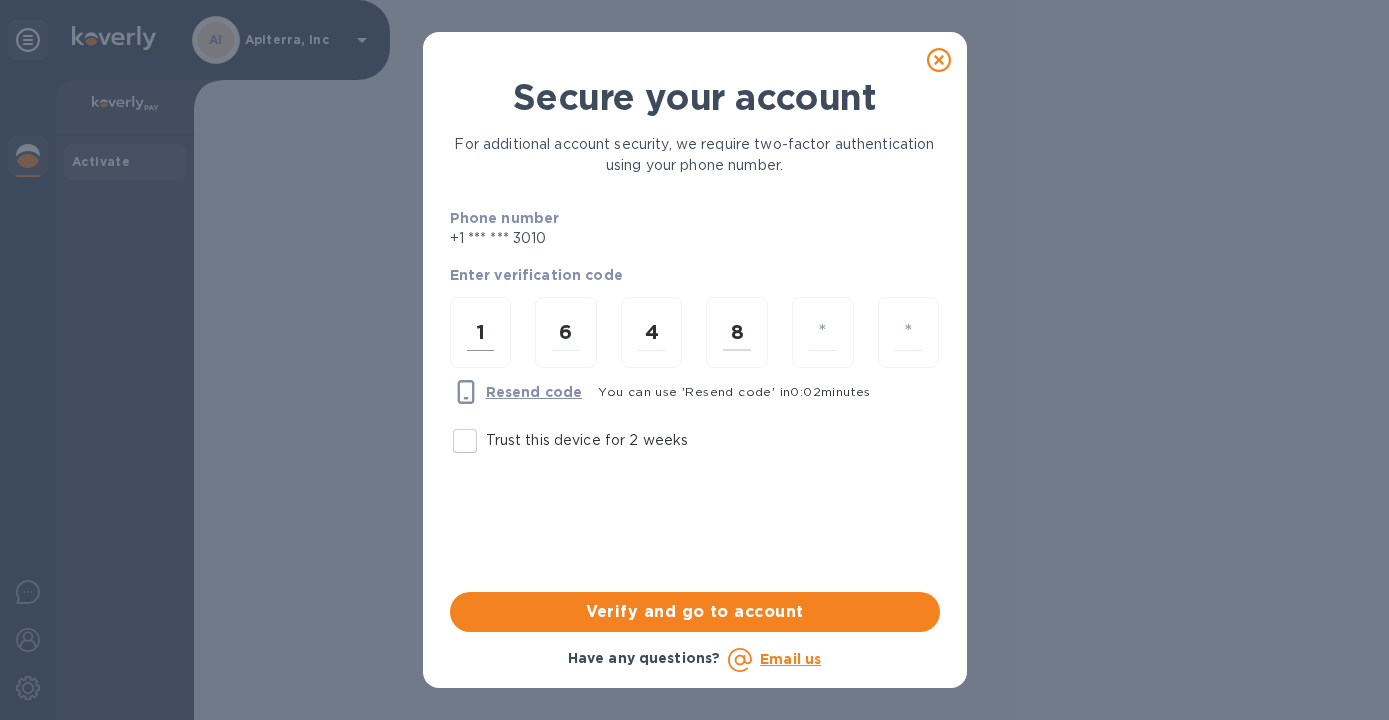 type on "1" 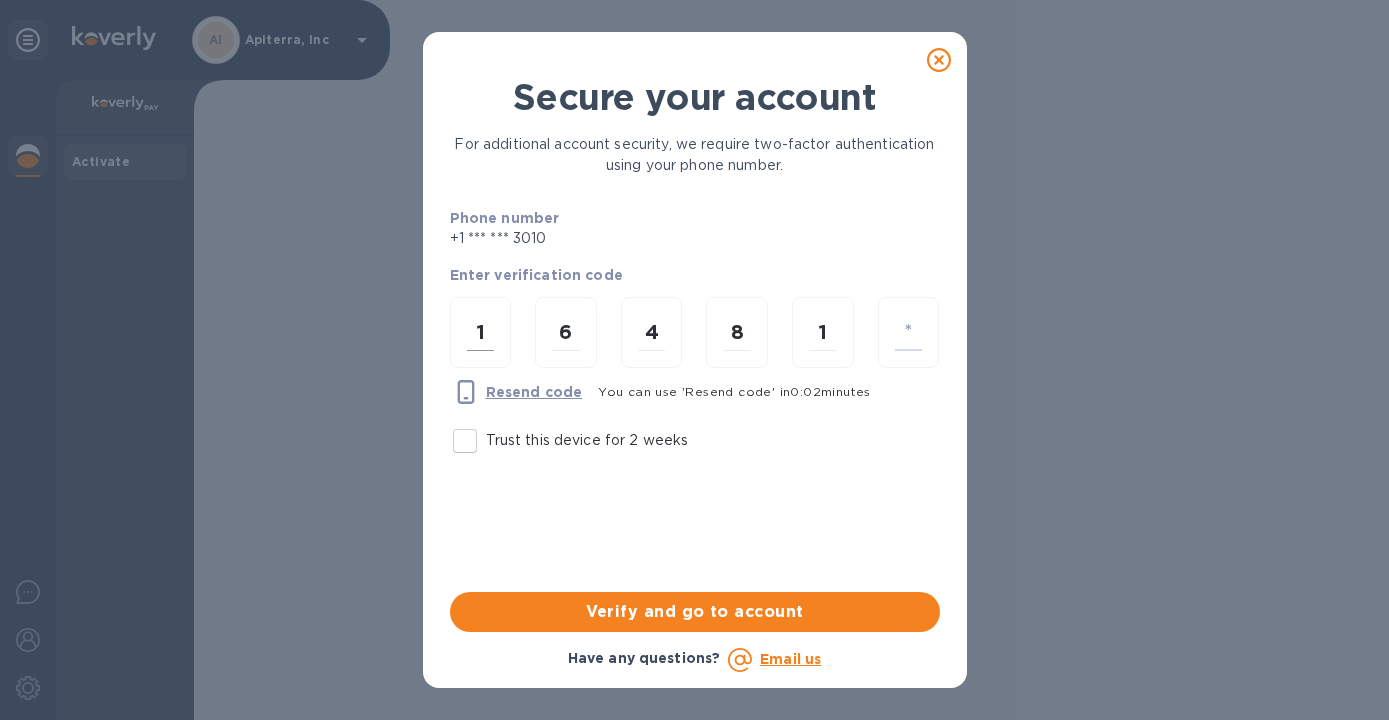 type on "1" 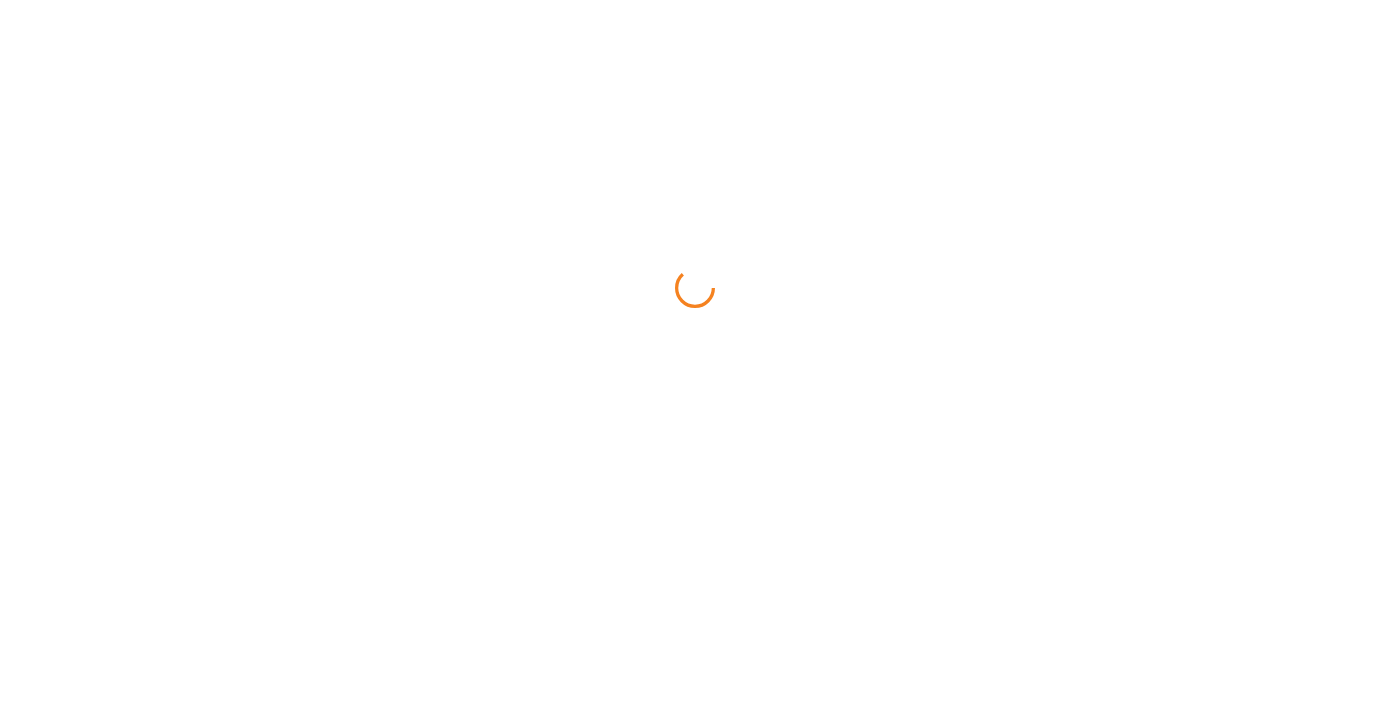 scroll, scrollTop: 0, scrollLeft: 0, axis: both 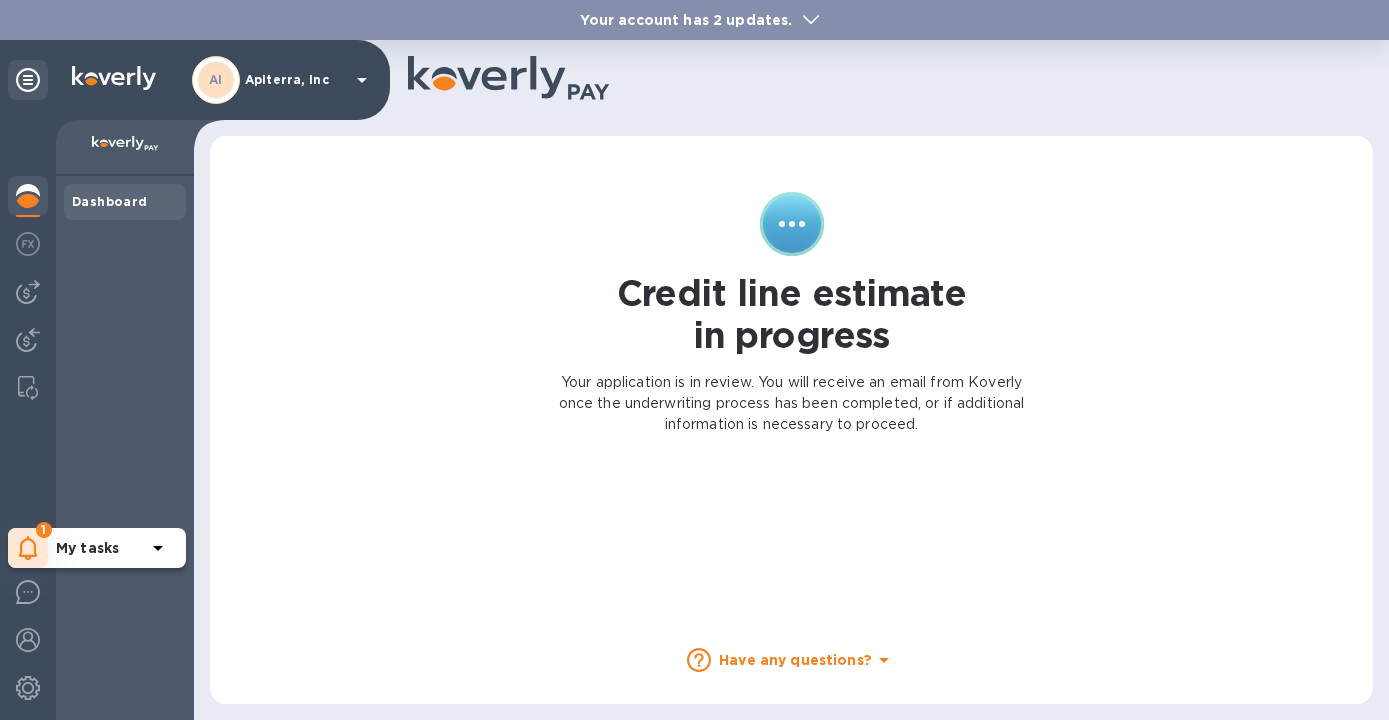 click on "My tasks" at bounding box center [87, 548] 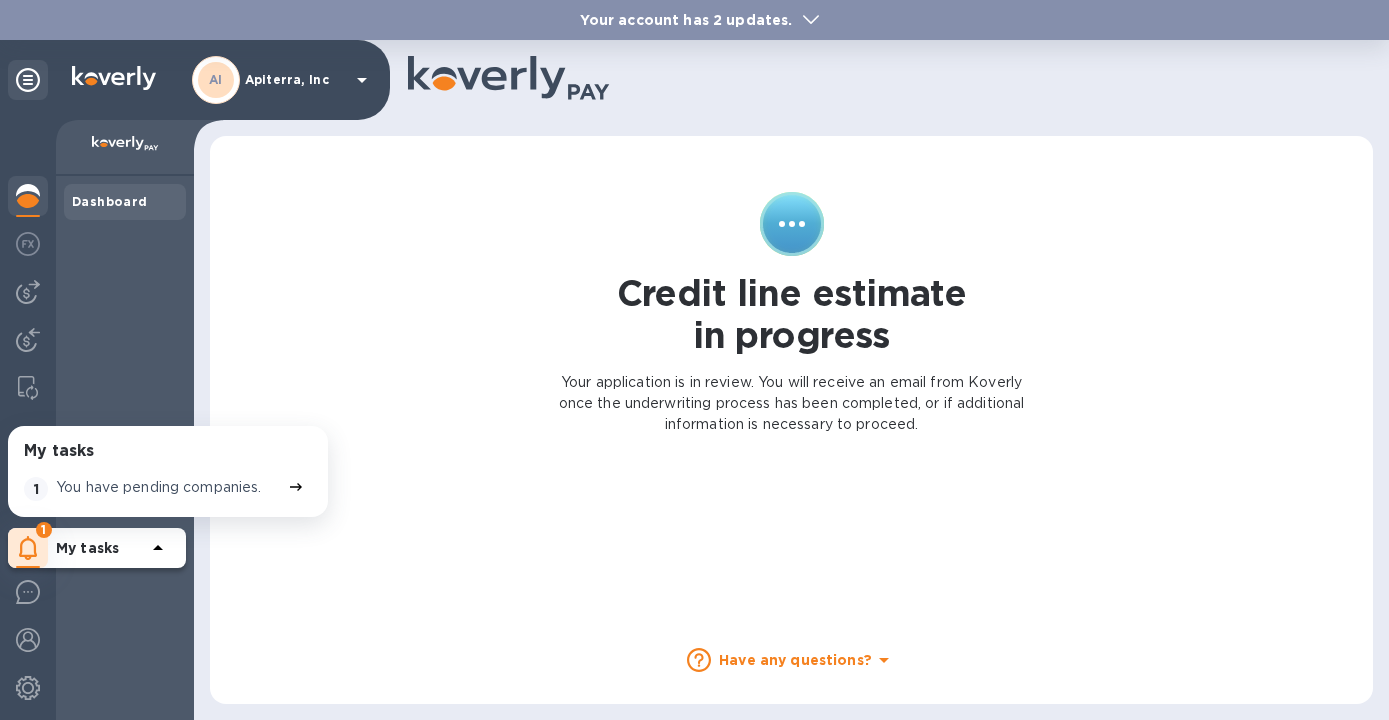 click on "You have pending companies." at bounding box center [159, 487] 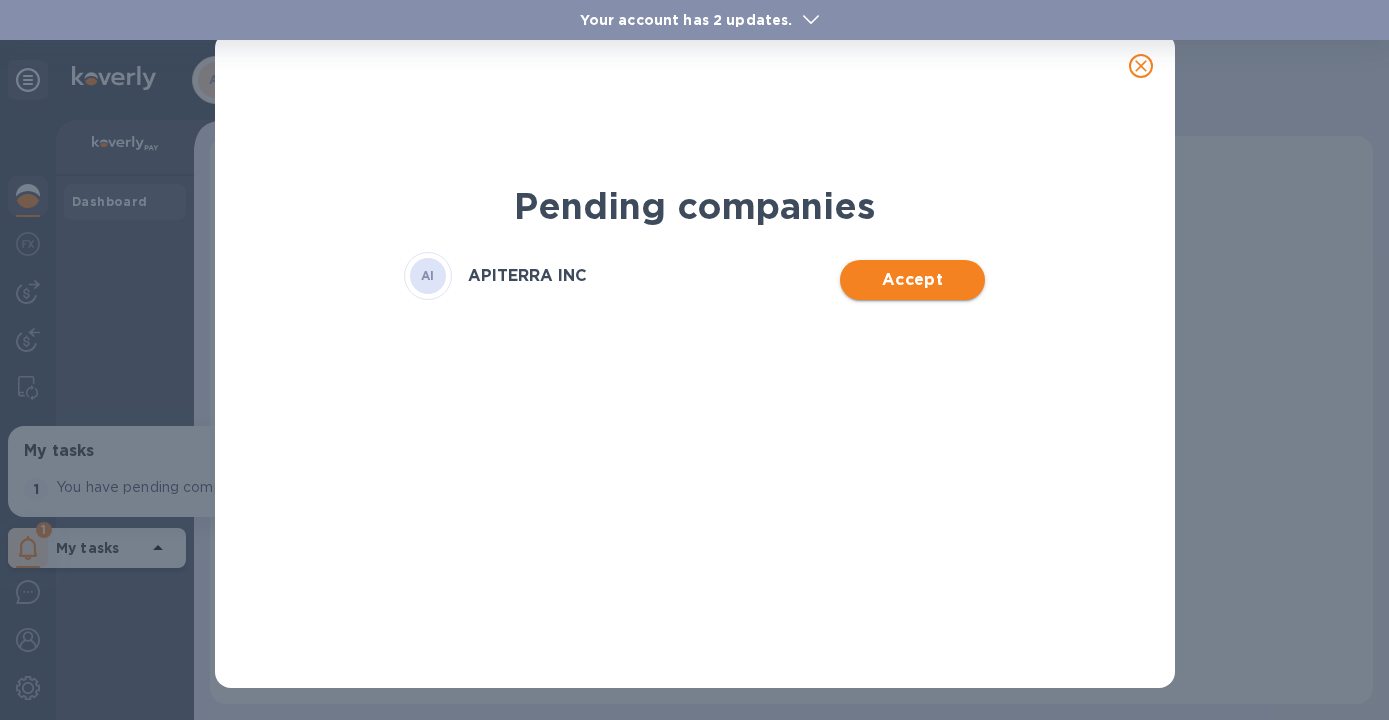 click on "Accept" at bounding box center (912, 280) 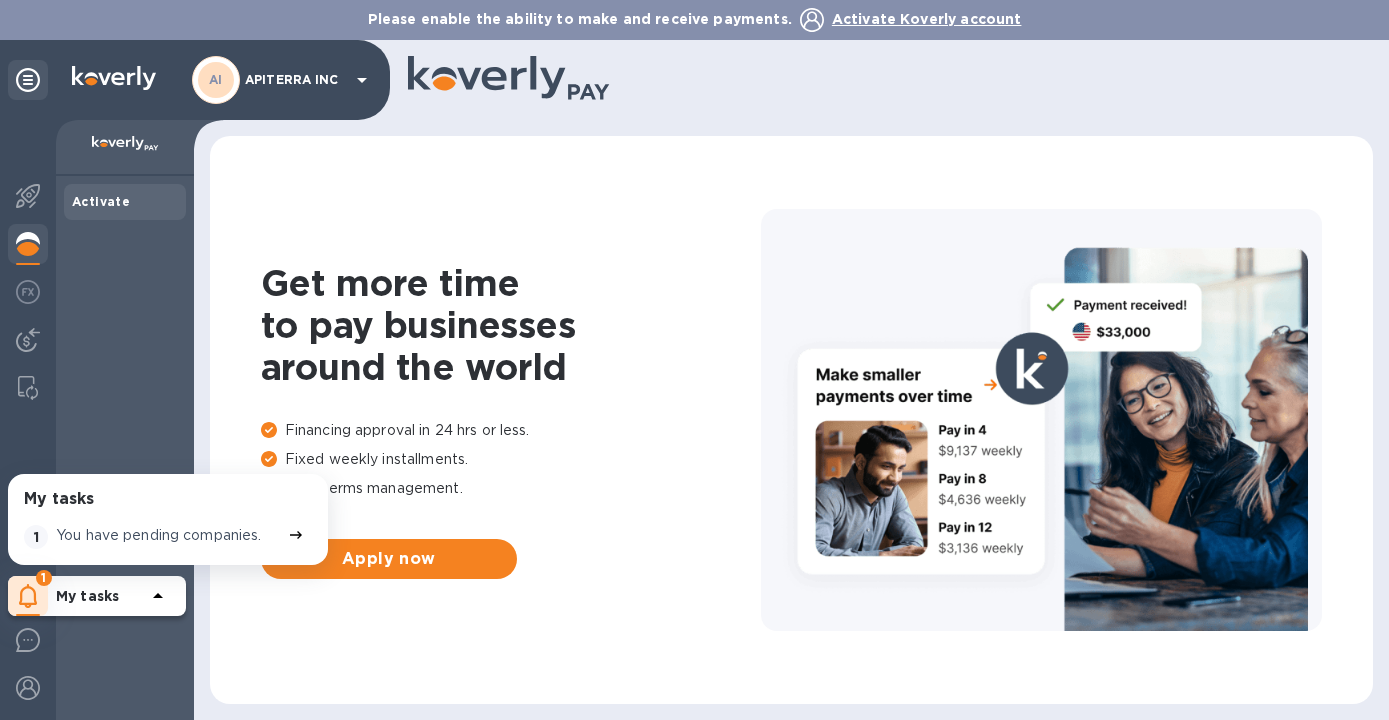 click on "Free terms management." at bounding box center [511, 488] 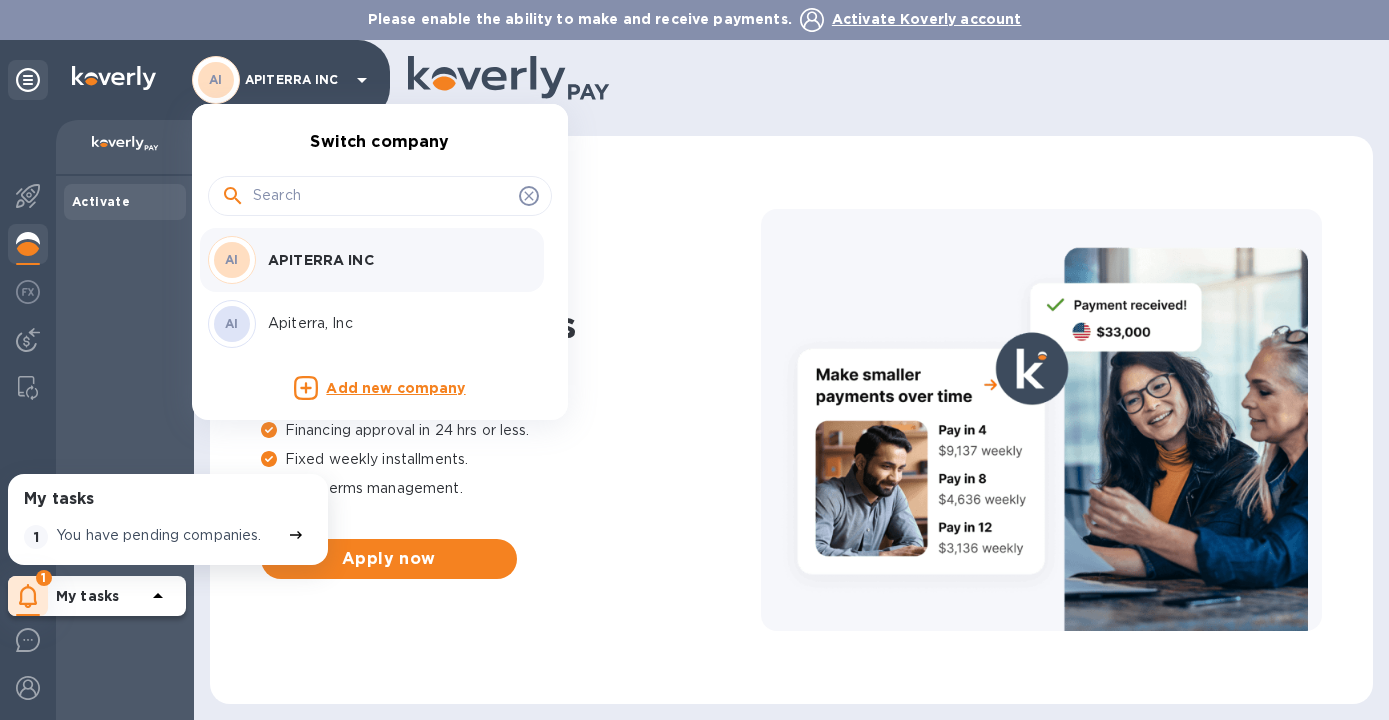 click on "Apiterra, Inc" at bounding box center [394, 323] 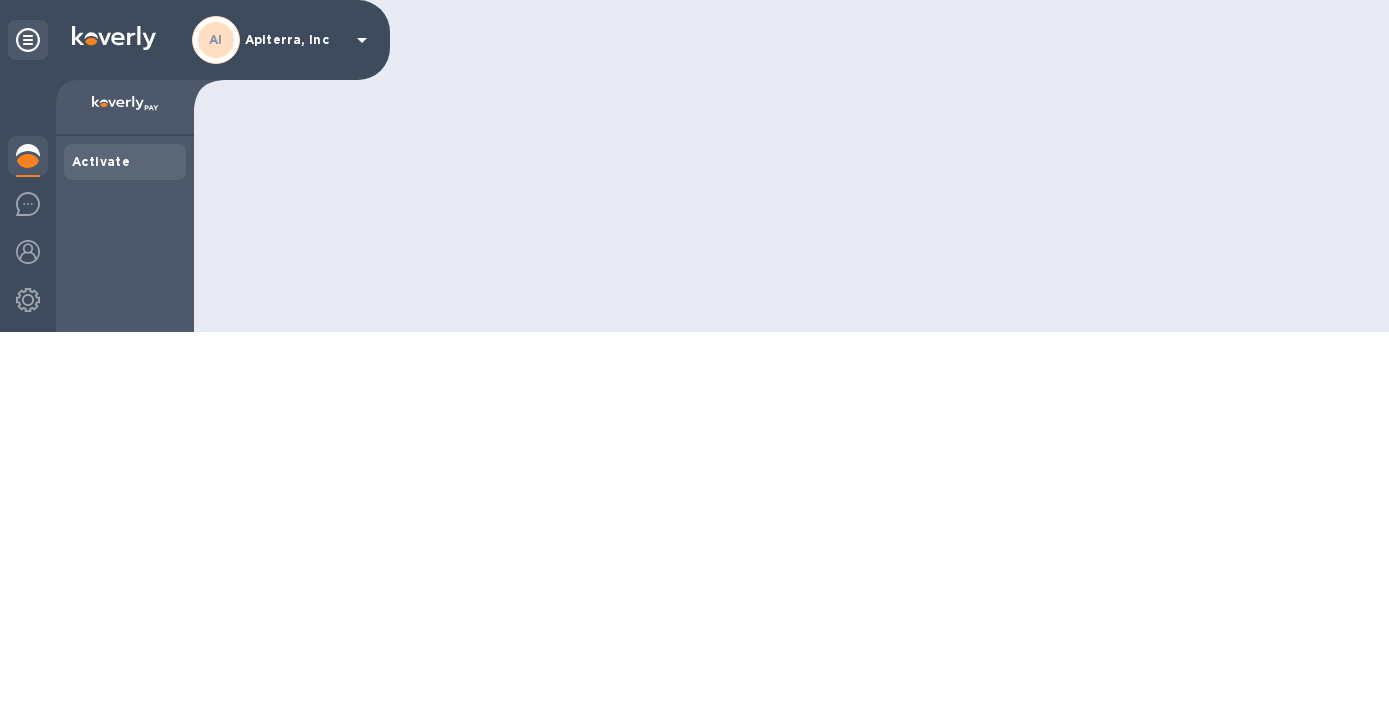 scroll, scrollTop: 0, scrollLeft: 0, axis: both 